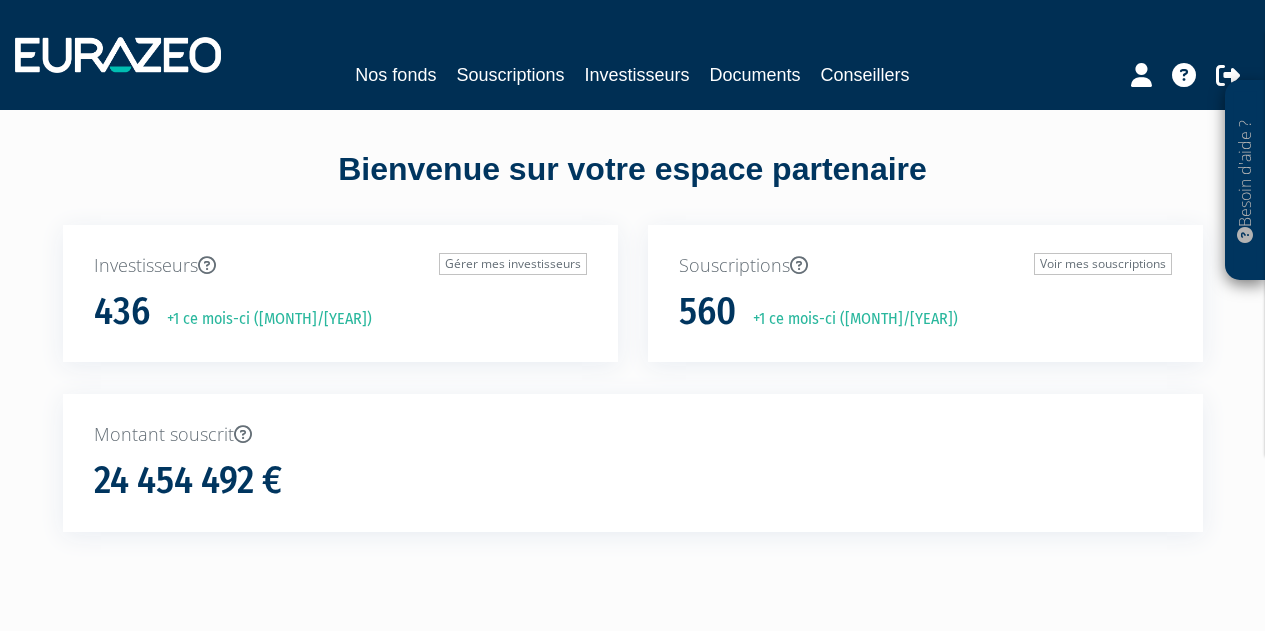 scroll, scrollTop: 0, scrollLeft: 0, axis: both 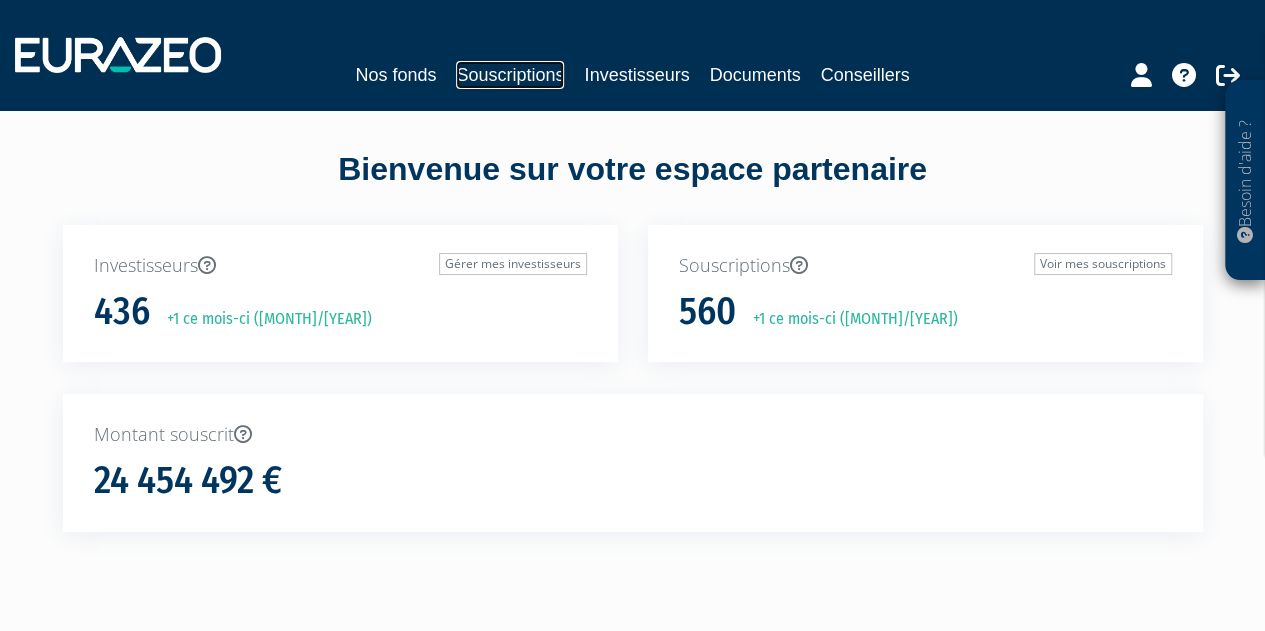 click on "Souscriptions" at bounding box center [510, 75] 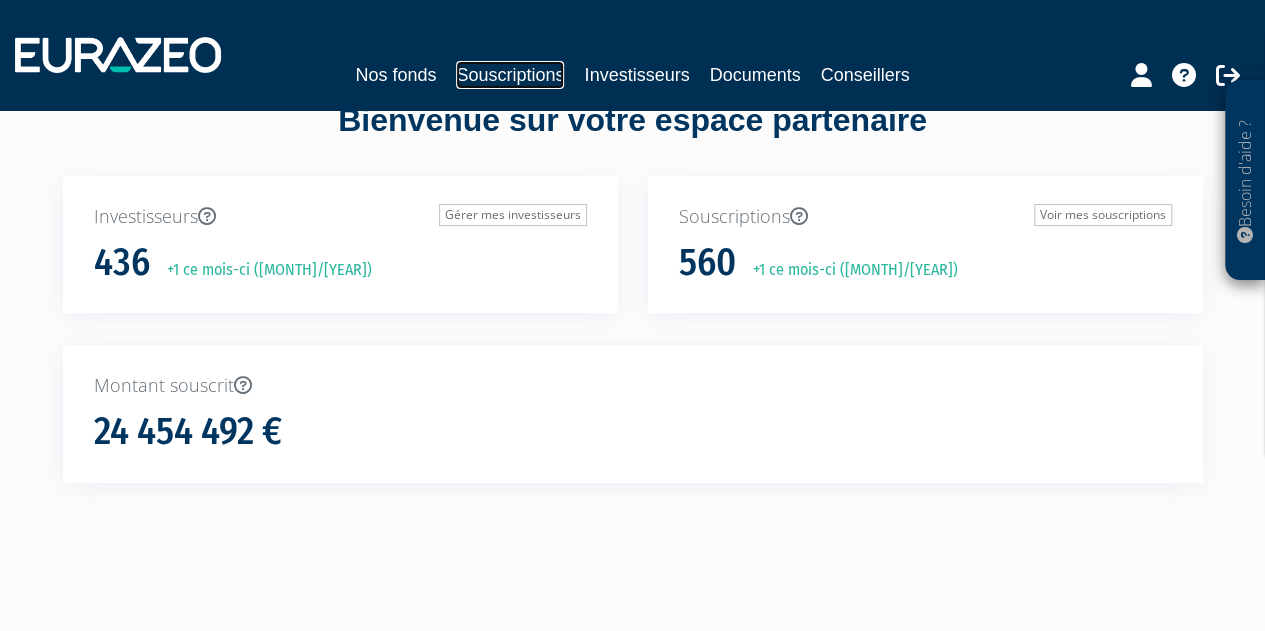 scroll, scrollTop: 0, scrollLeft: 0, axis: both 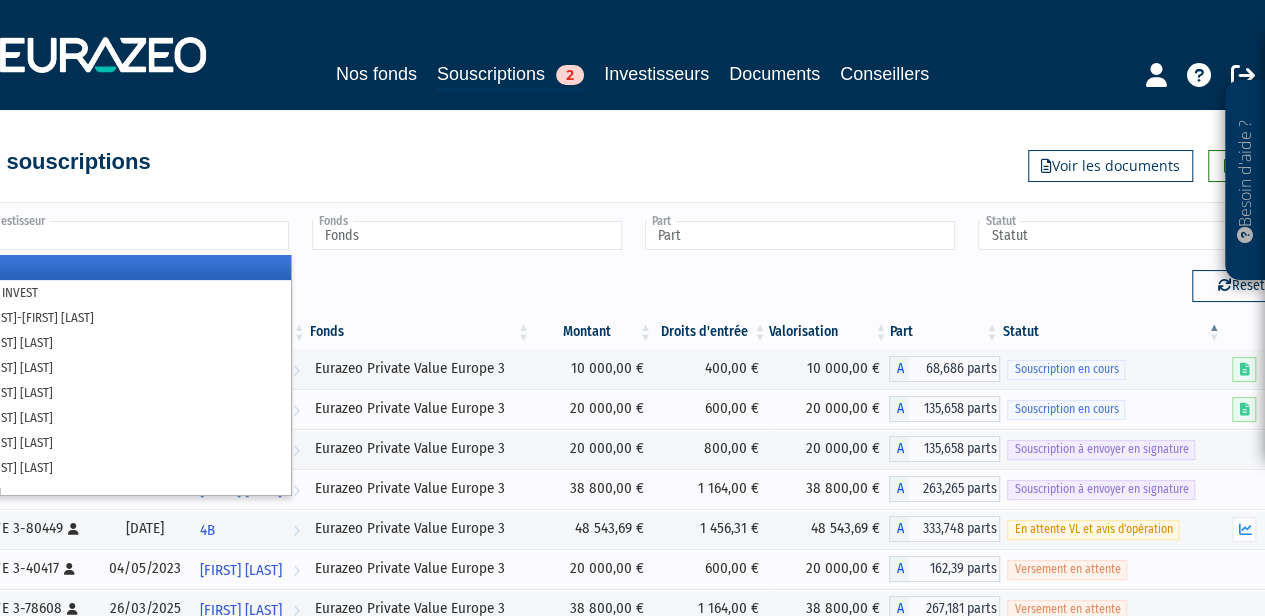 click at bounding box center (134, 235) 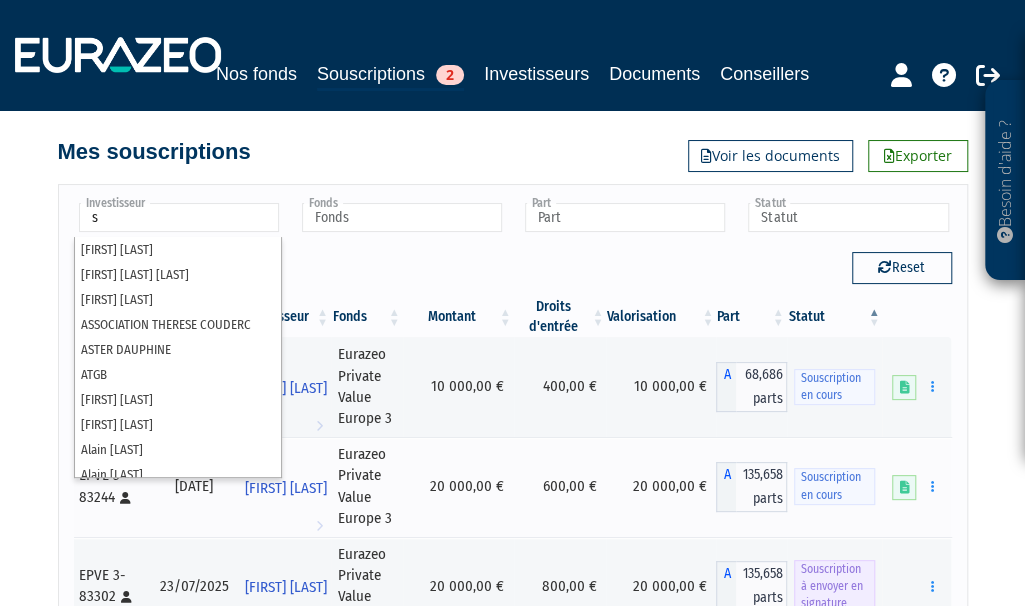 scroll, scrollTop: 0, scrollLeft: 0, axis: both 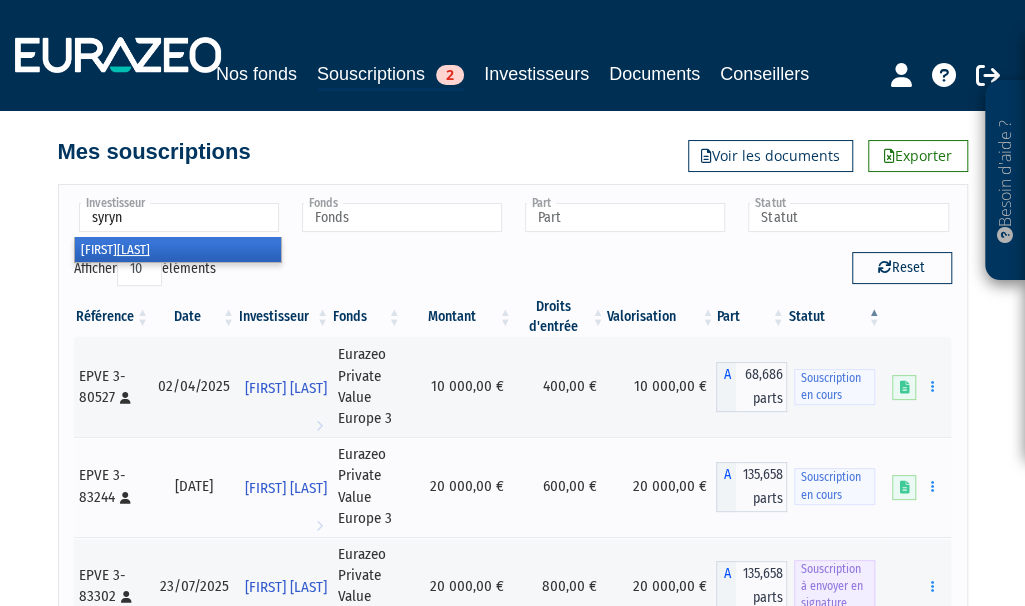 type on "syryn" 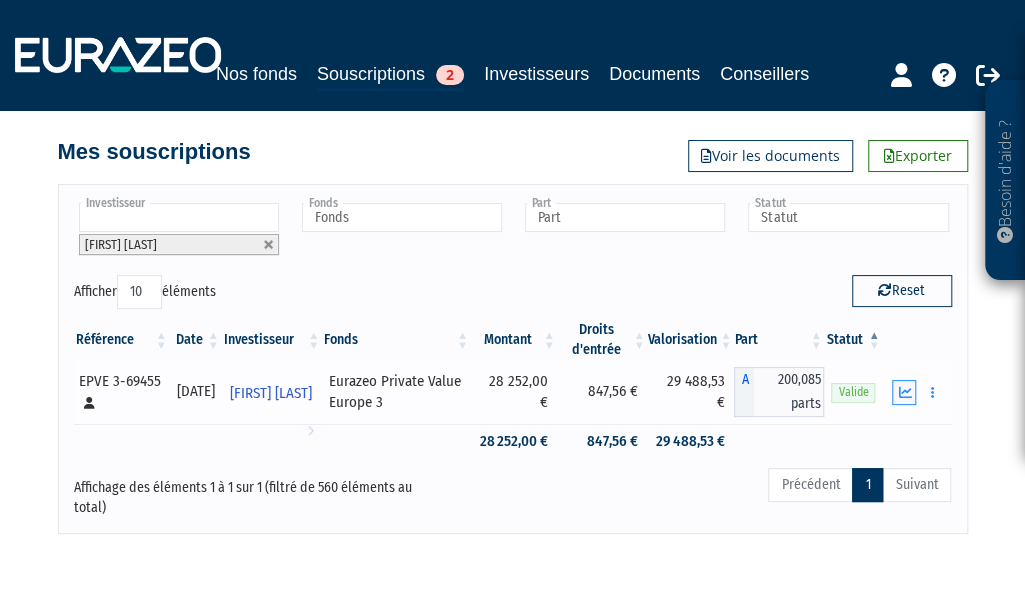 click at bounding box center (904, 392) 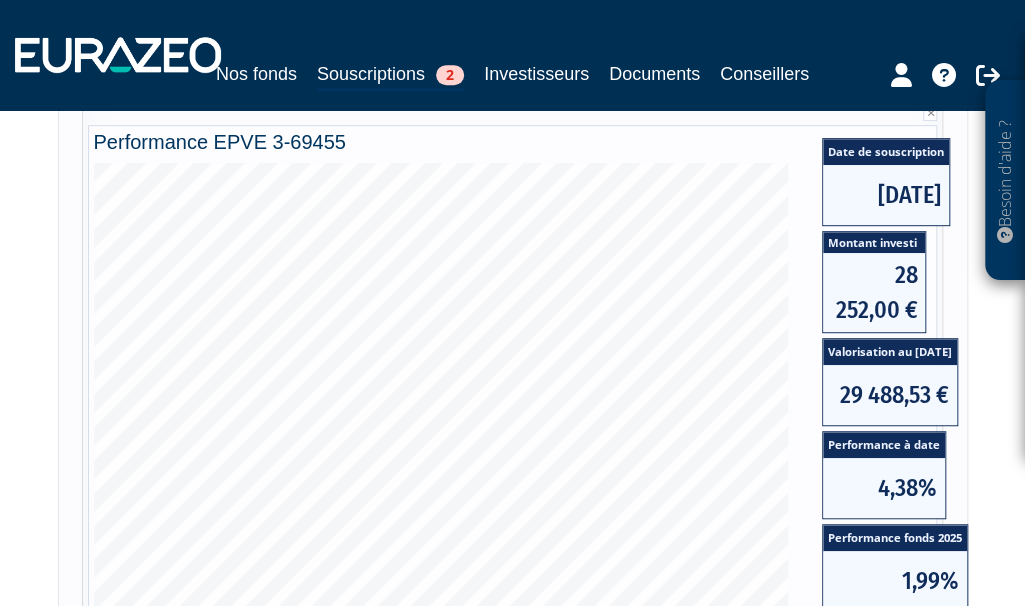 scroll, scrollTop: 300, scrollLeft: 0, axis: vertical 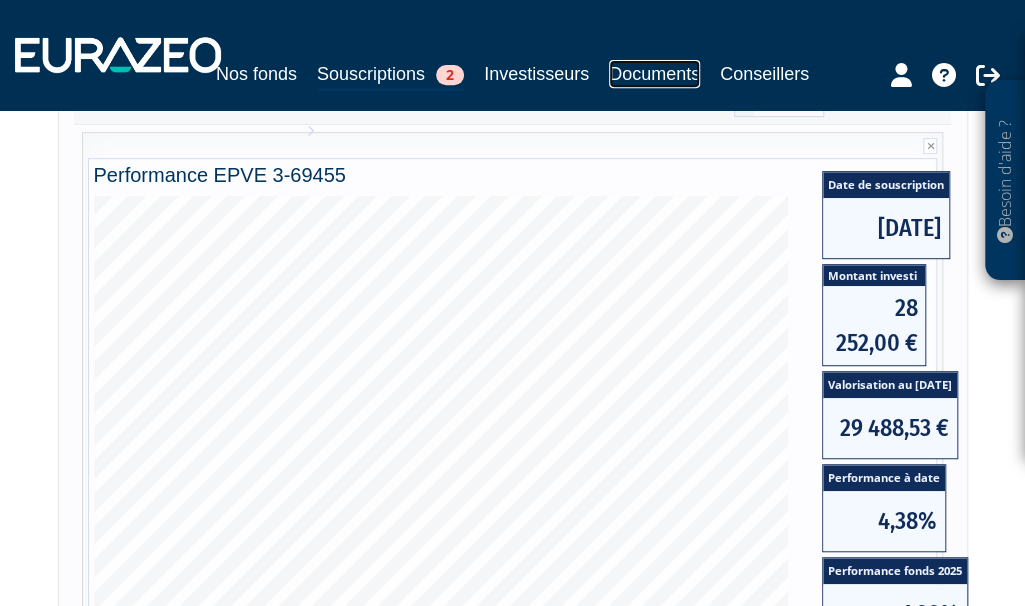click on "Documents" at bounding box center [654, 74] 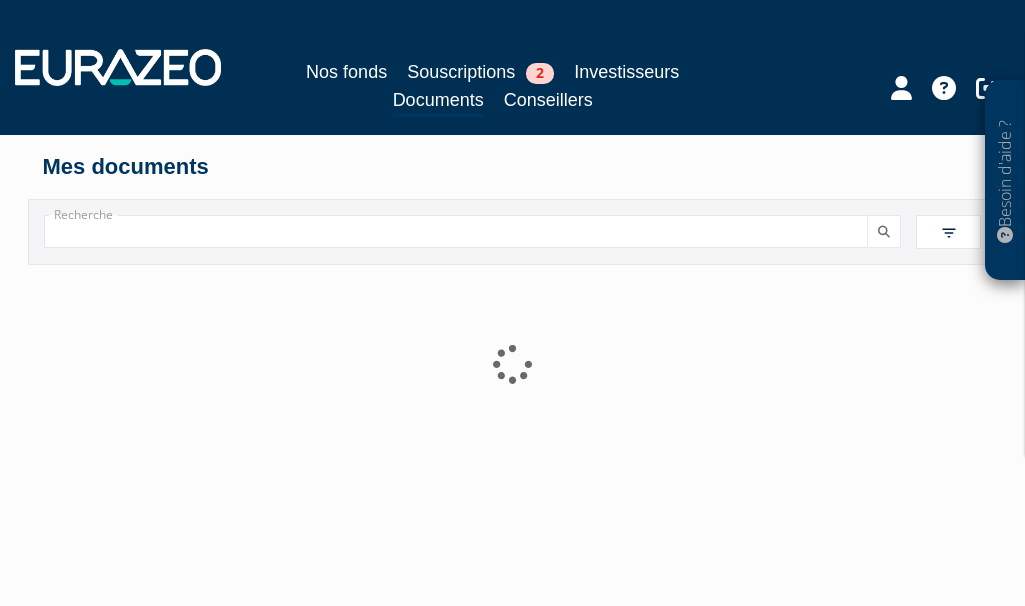 scroll, scrollTop: 0, scrollLeft: 0, axis: both 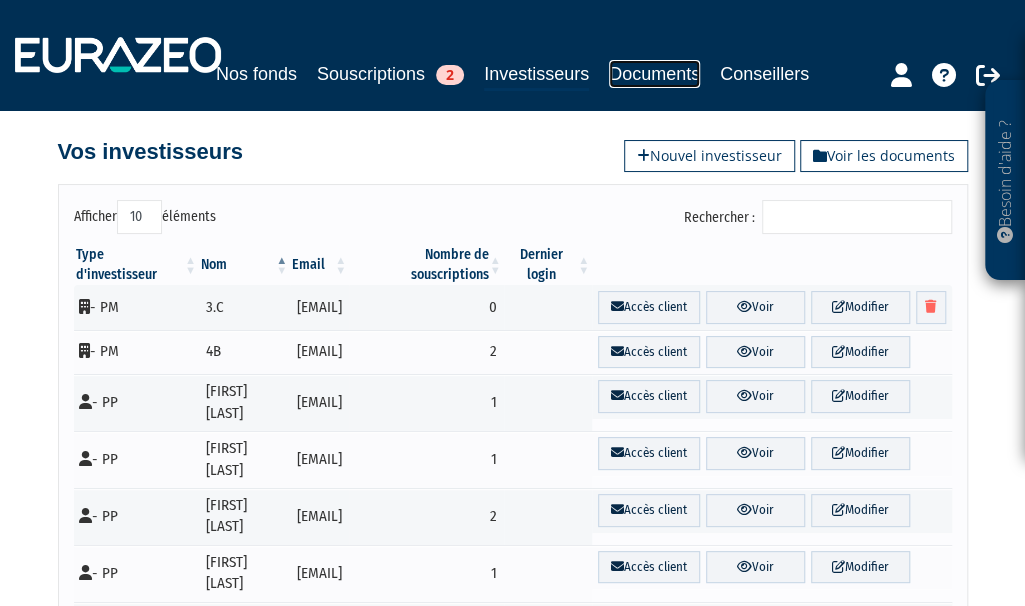 click on "Documents" at bounding box center (654, 74) 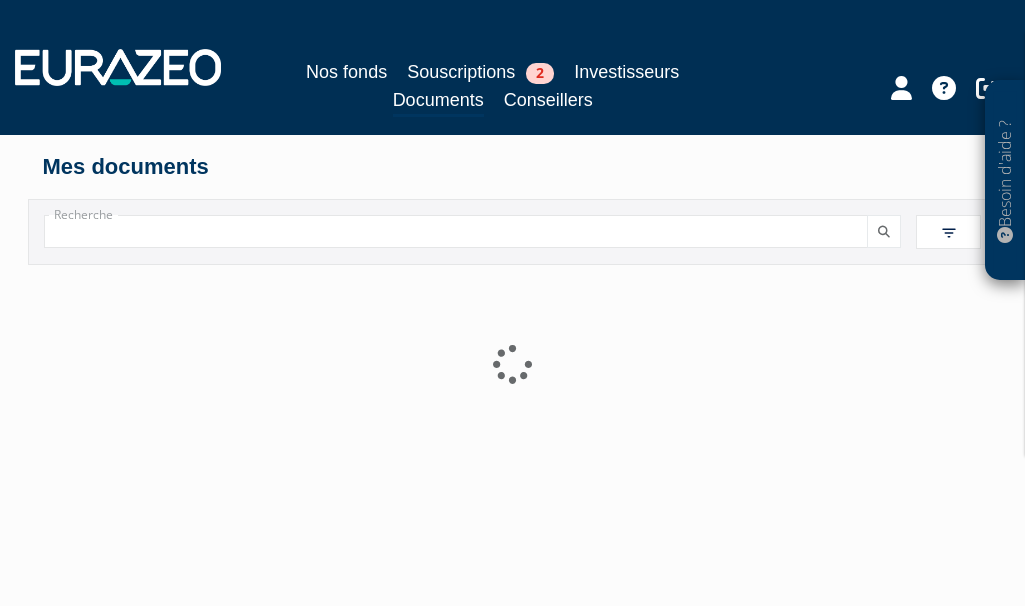 scroll, scrollTop: 0, scrollLeft: 0, axis: both 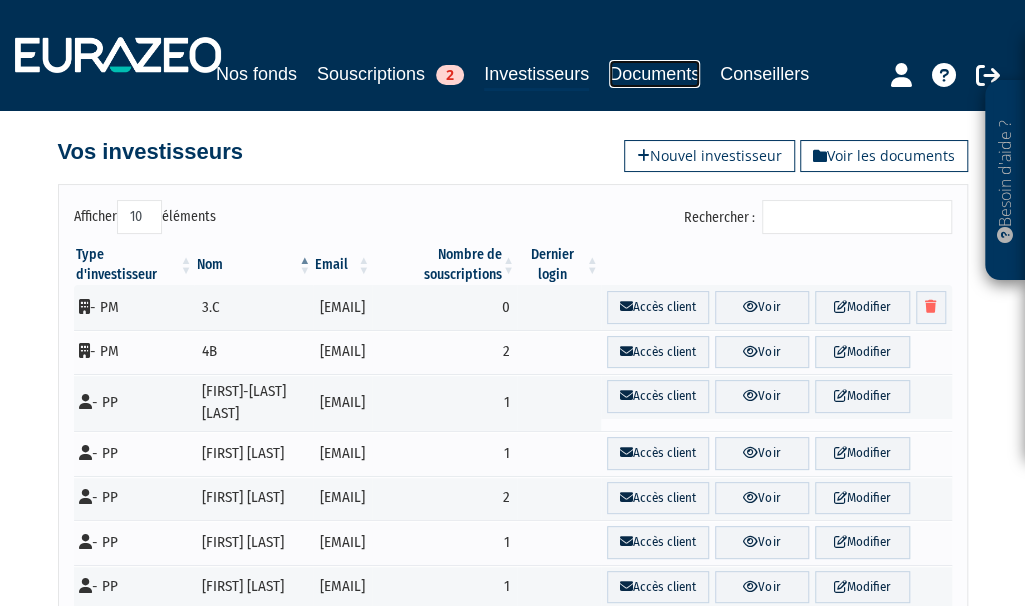 click on "Documents" at bounding box center (654, 74) 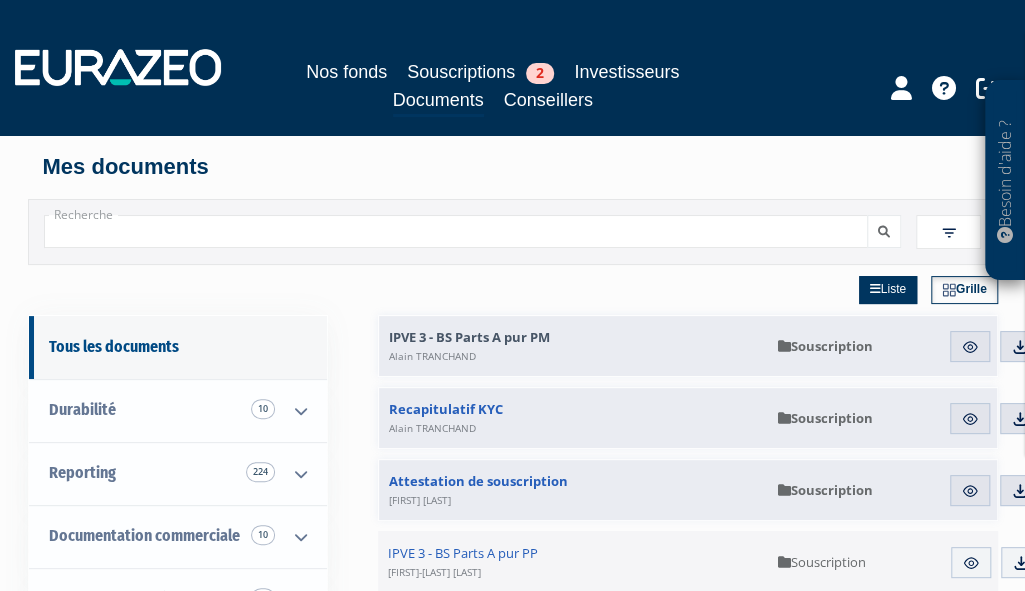 scroll, scrollTop: 100, scrollLeft: 0, axis: vertical 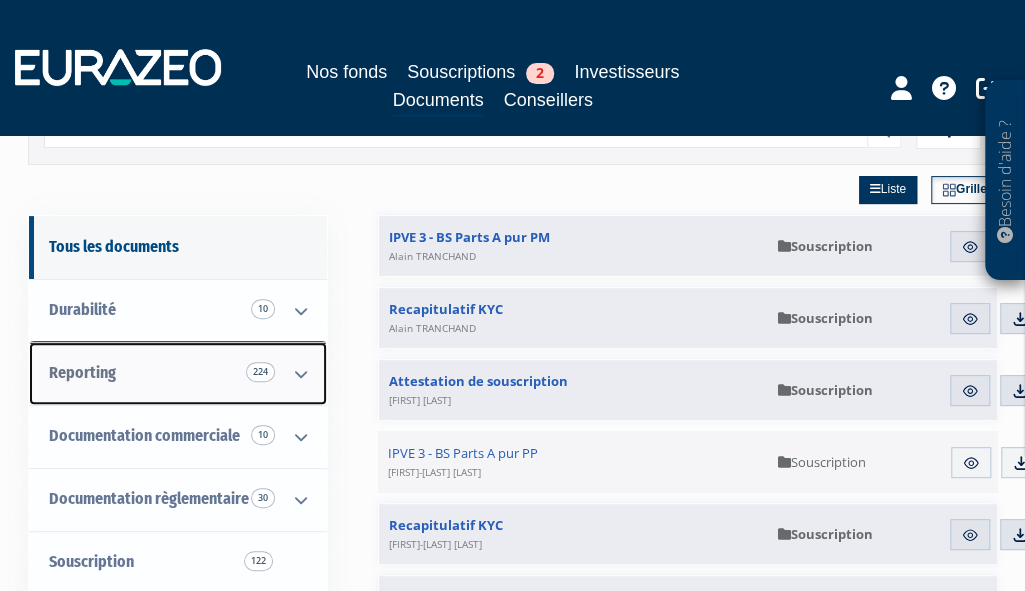 click at bounding box center [301, 374] 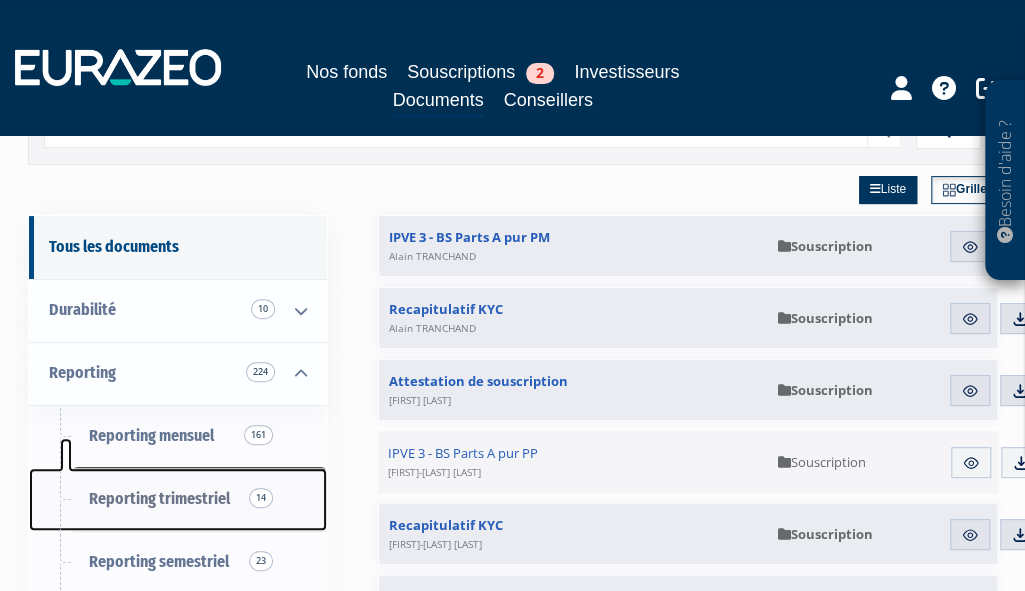 click on "Reporting trimestriel
14" at bounding box center [159, 498] 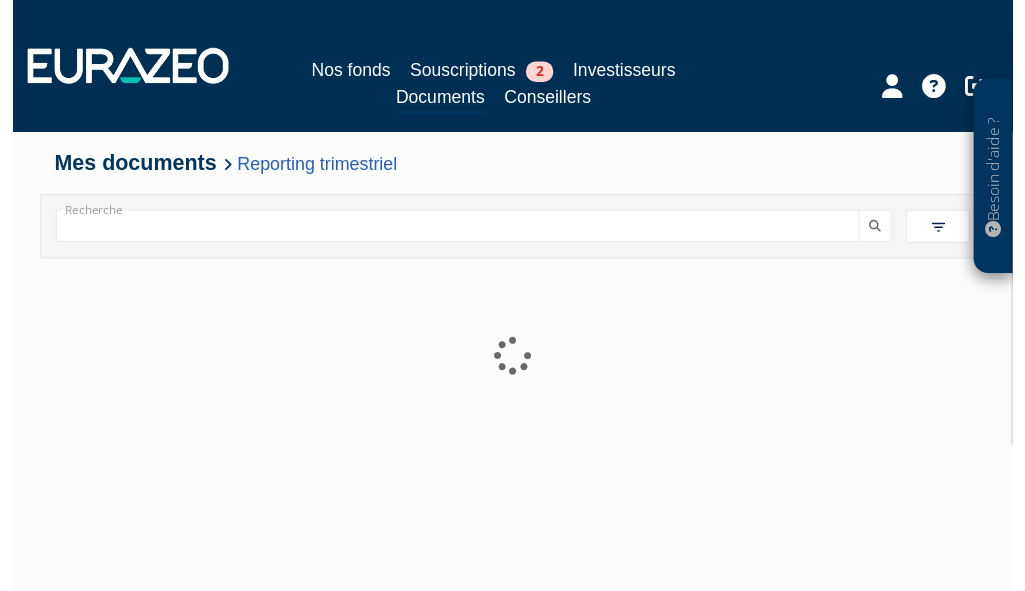 scroll, scrollTop: 0, scrollLeft: 0, axis: both 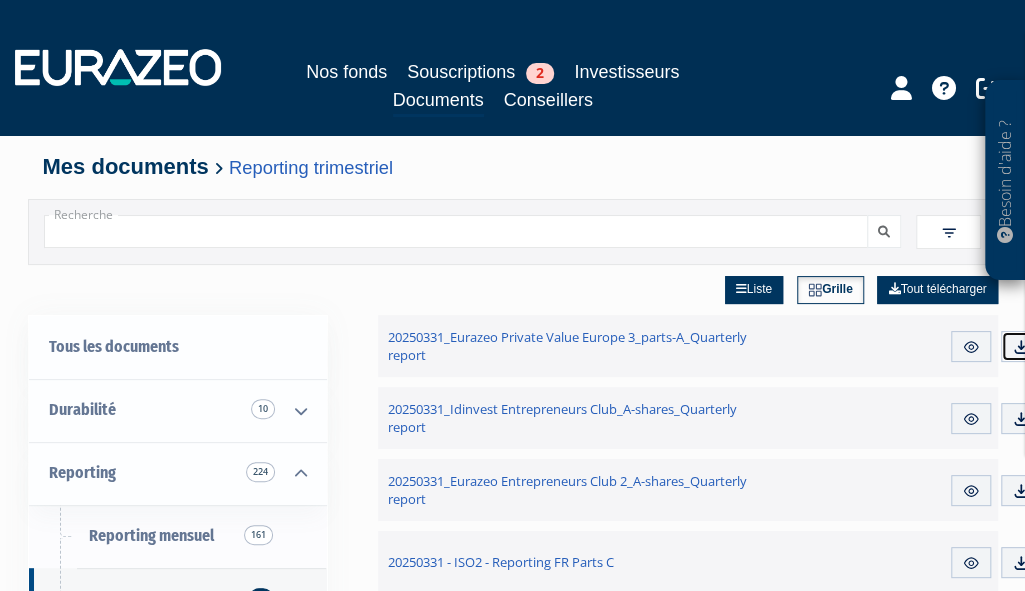 click at bounding box center [1021, 347] 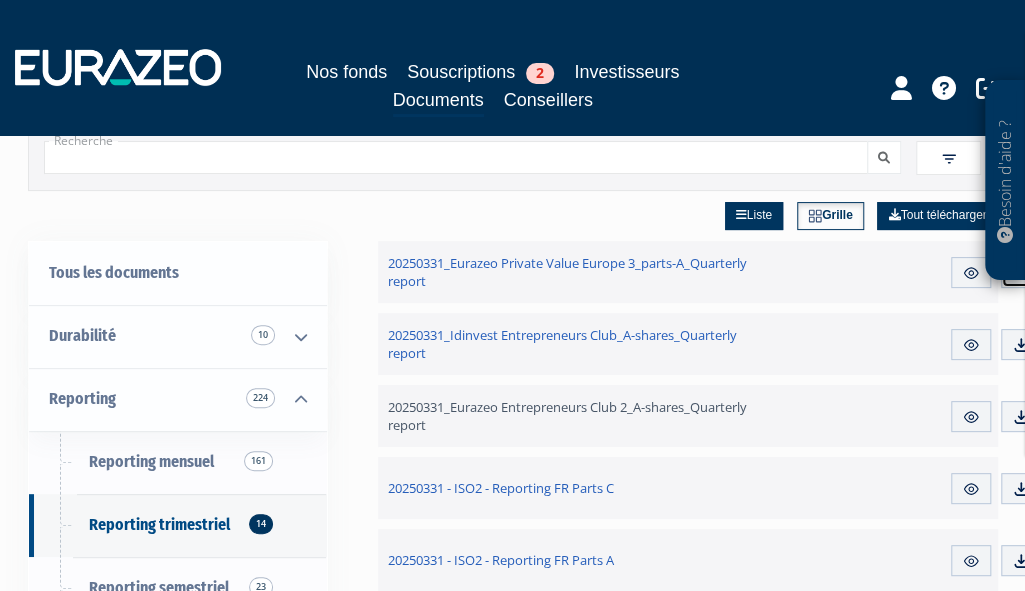 scroll, scrollTop: 100, scrollLeft: 0, axis: vertical 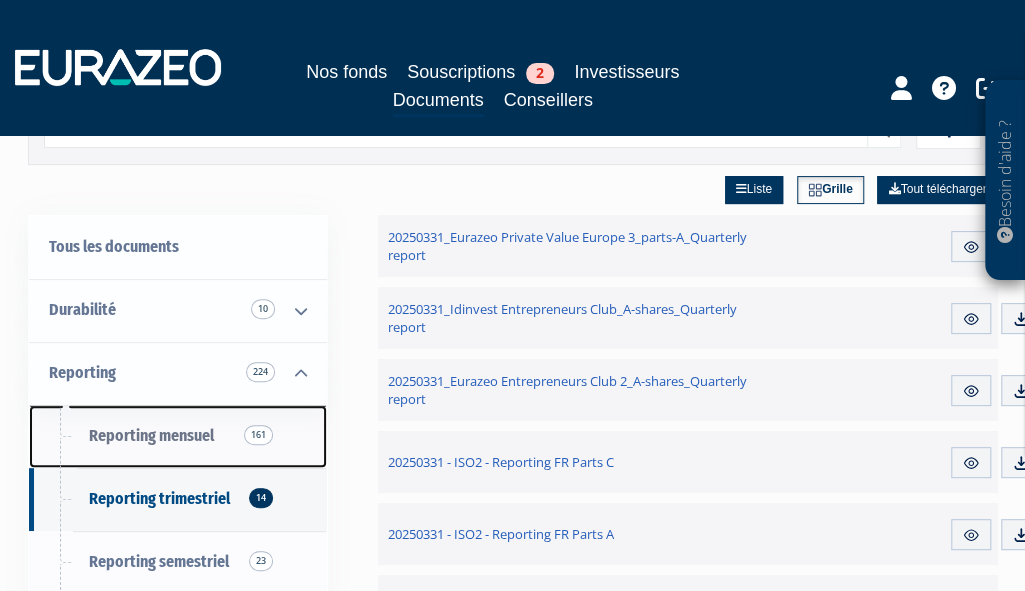 click on "Reporting mensuel
161" at bounding box center [151, 435] 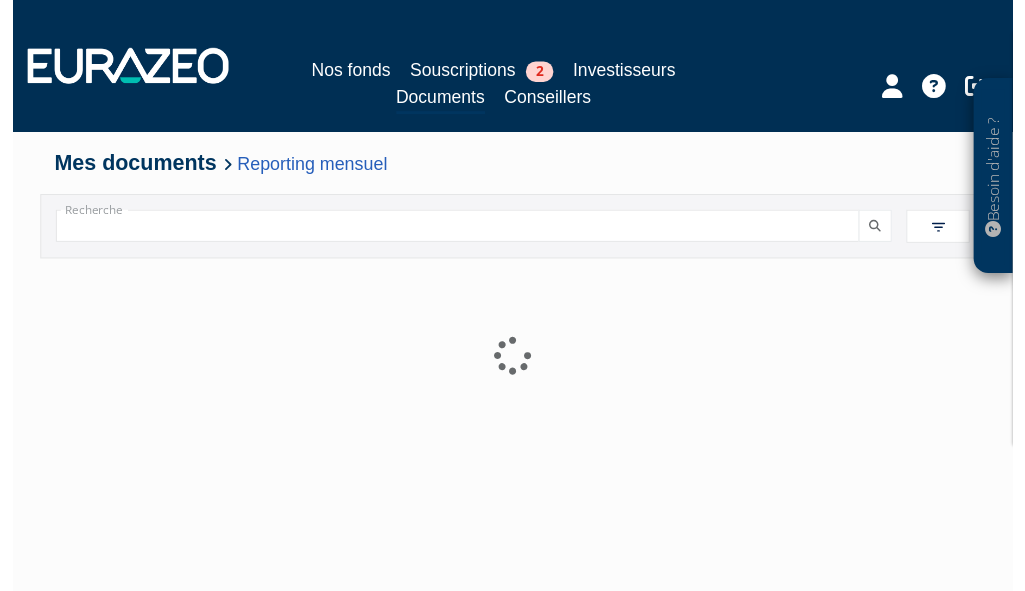scroll, scrollTop: 0, scrollLeft: 0, axis: both 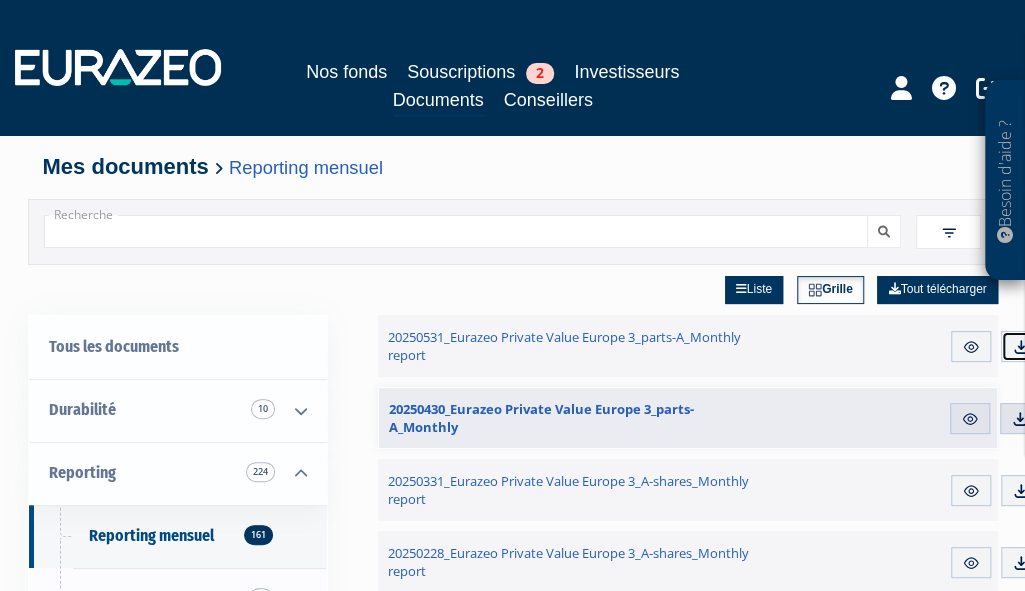 click at bounding box center (1021, 347) 